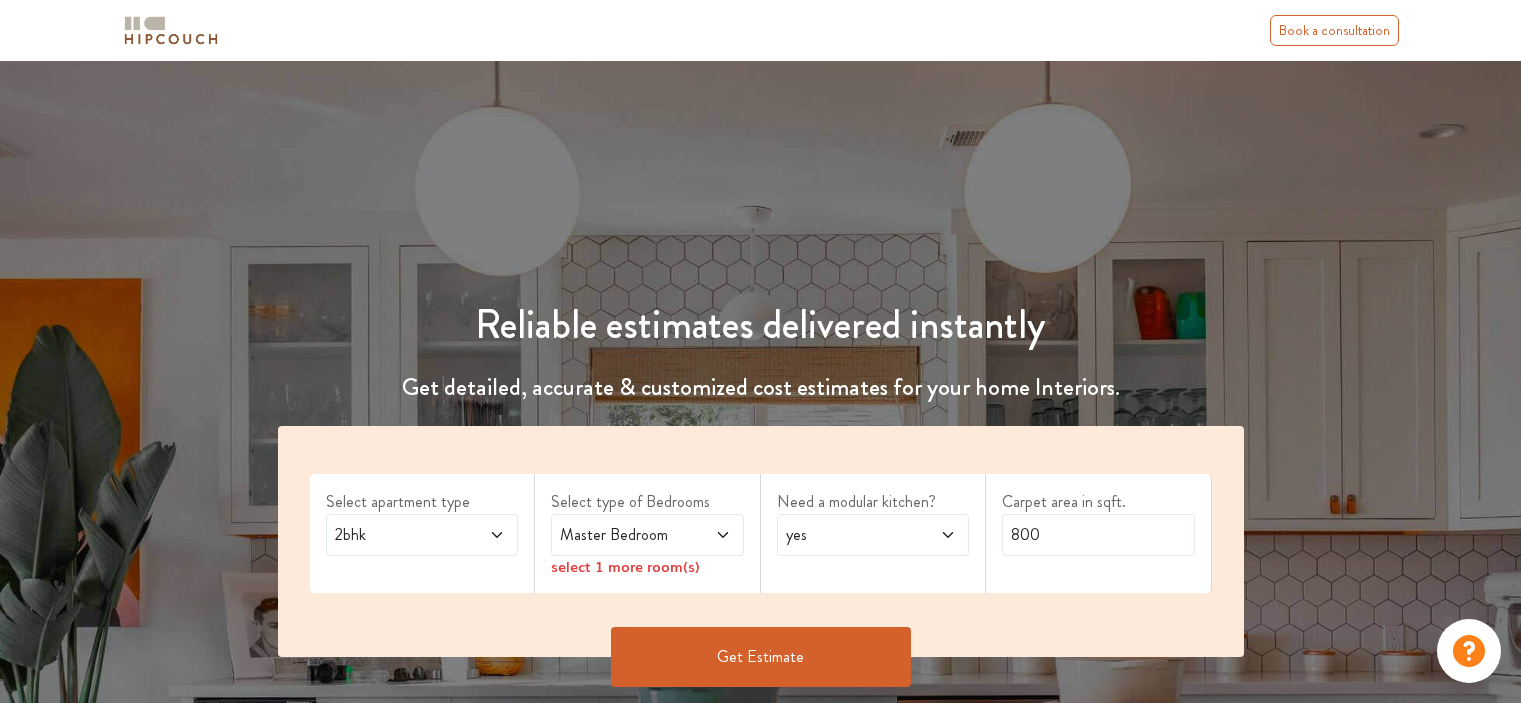 scroll, scrollTop: 0, scrollLeft: 0, axis: both 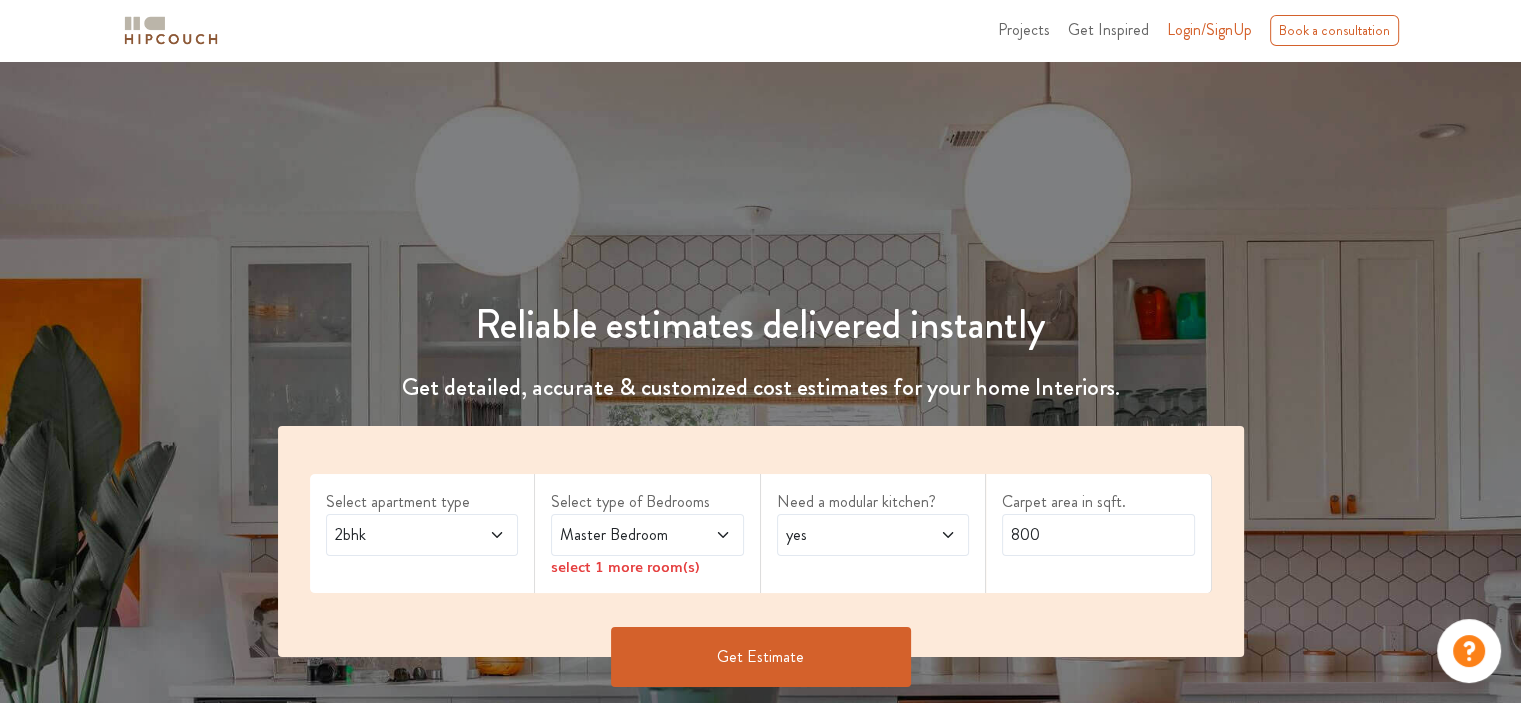 click at bounding box center (709, 535) 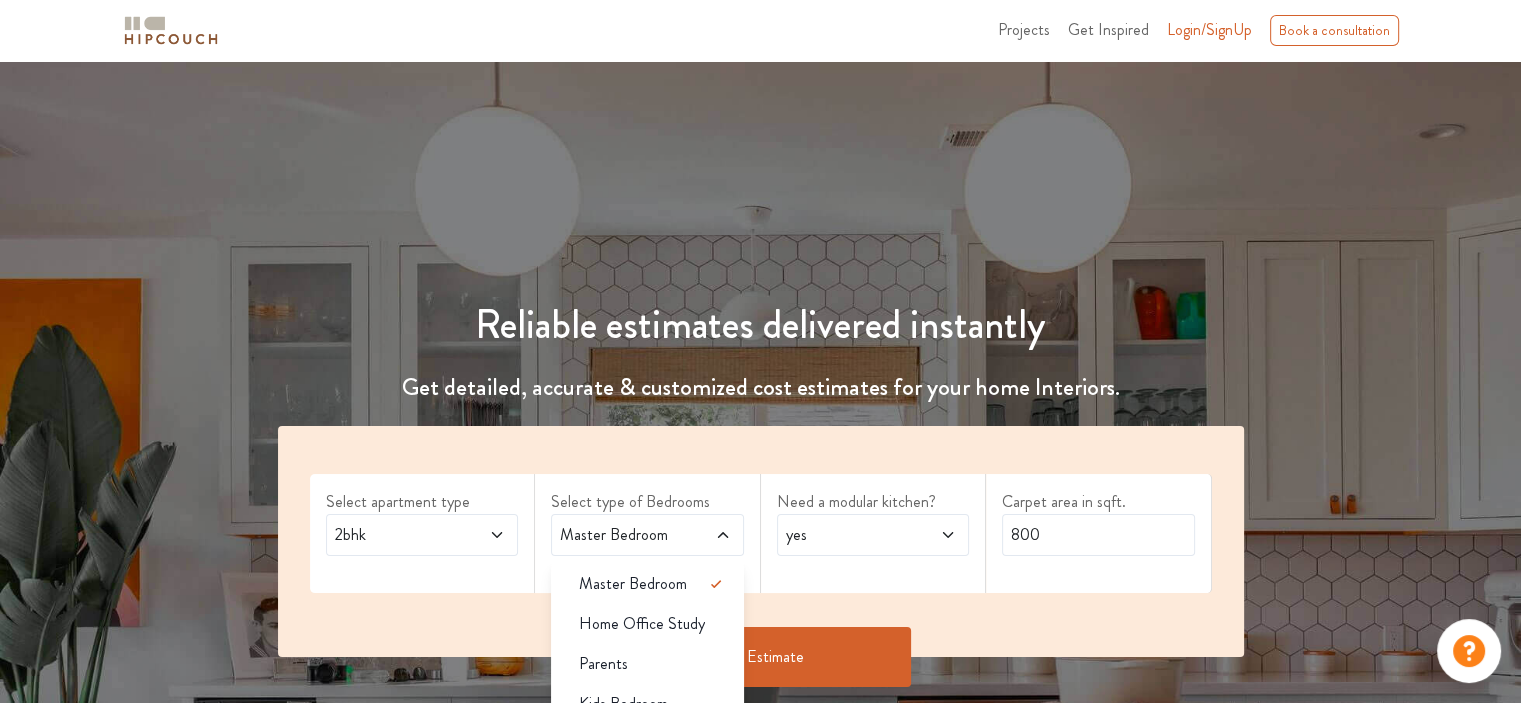 click at bounding box center (709, 535) 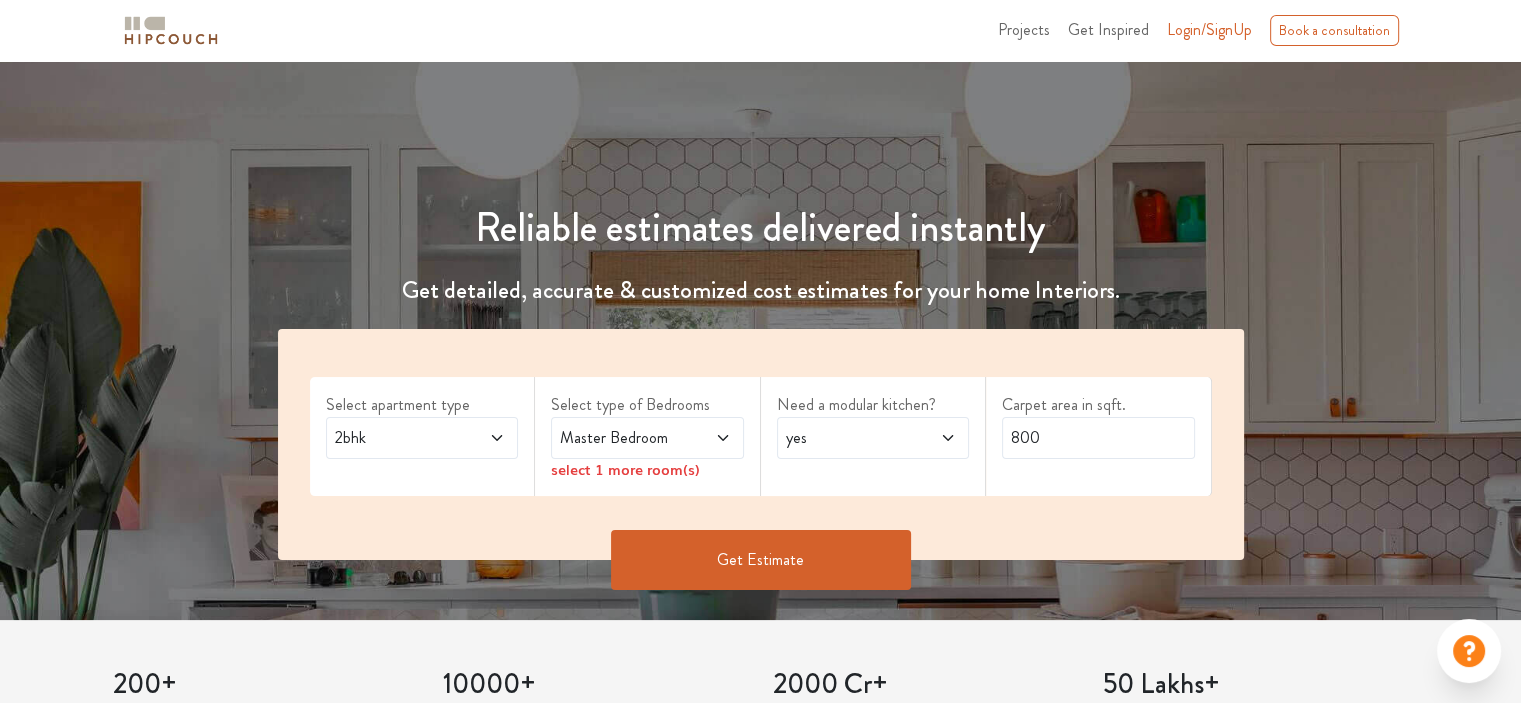 scroll, scrollTop: 200, scrollLeft: 0, axis: vertical 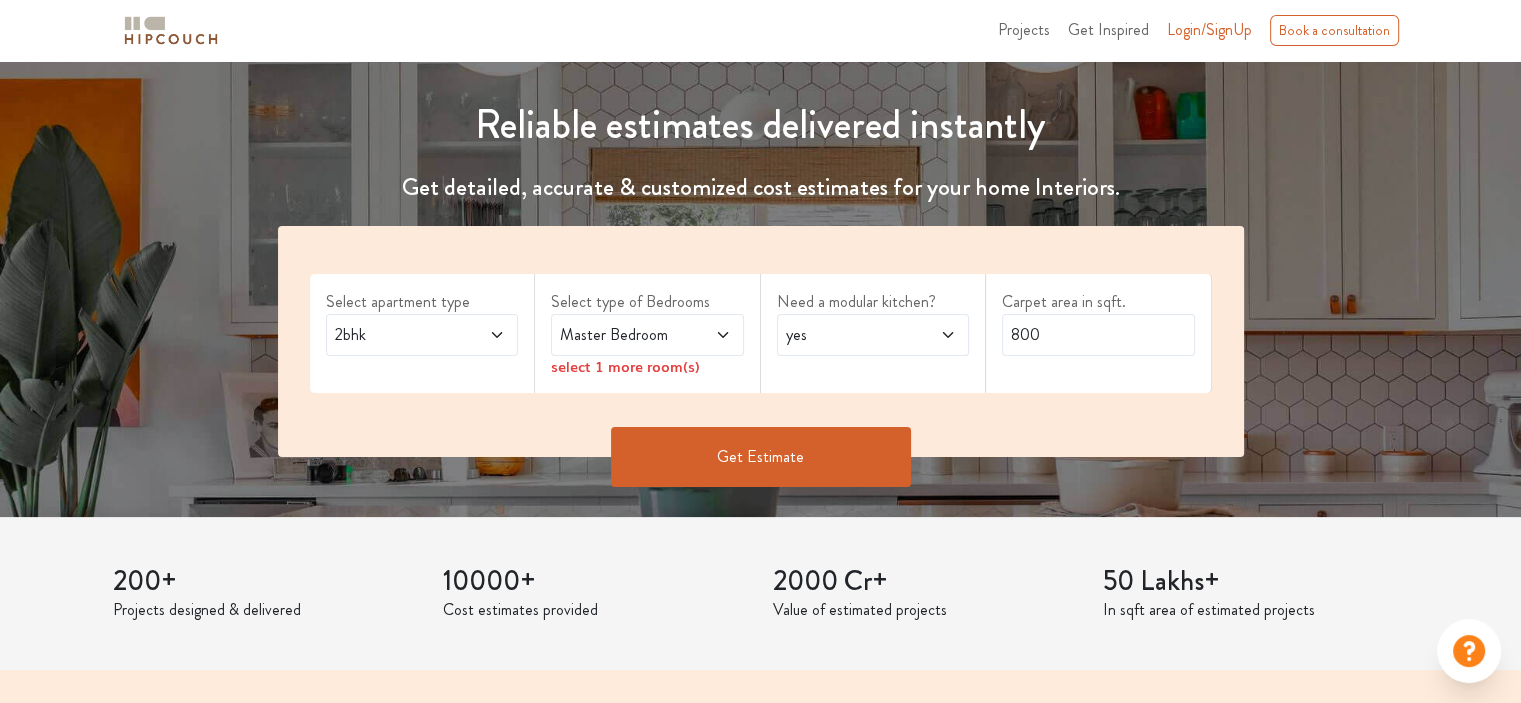 click on "yes" at bounding box center (873, 335) 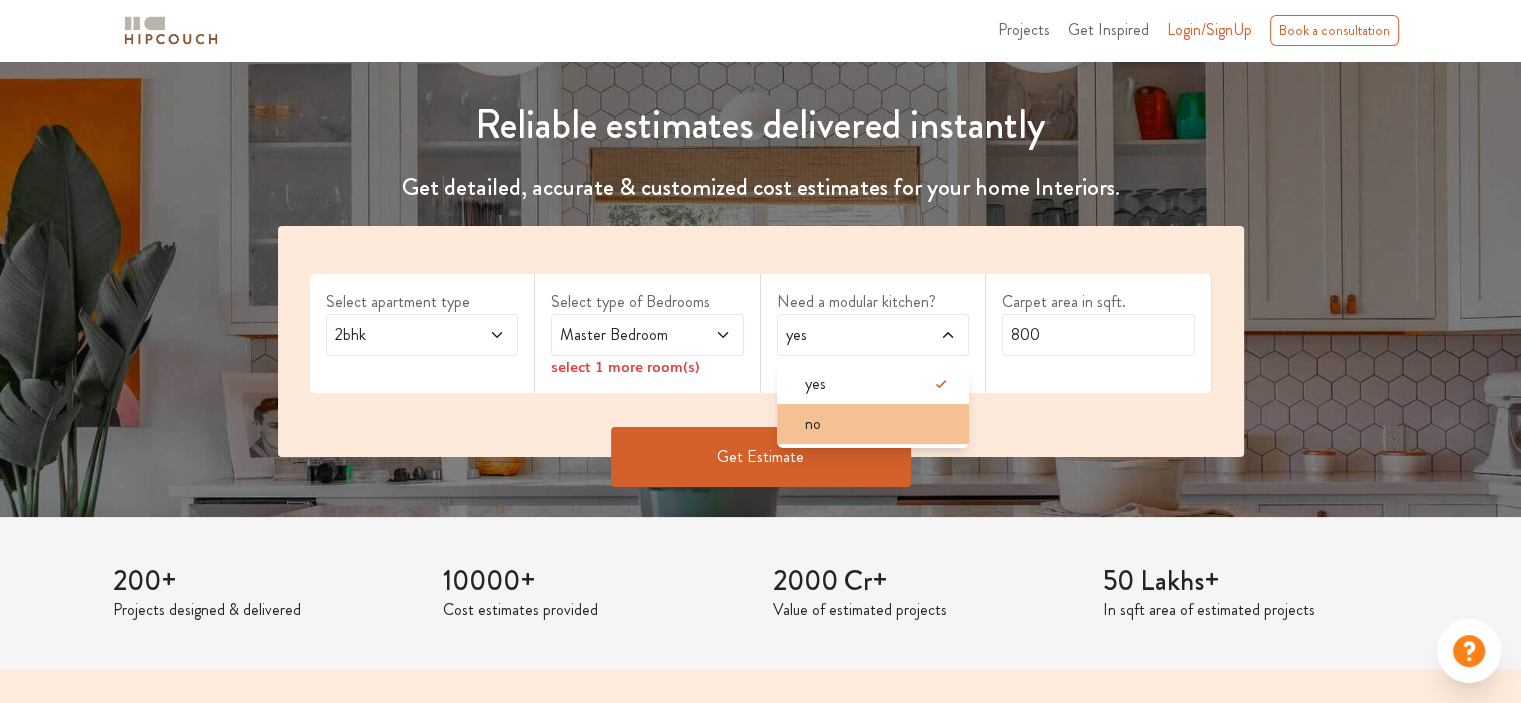 click on "no" at bounding box center [879, 424] 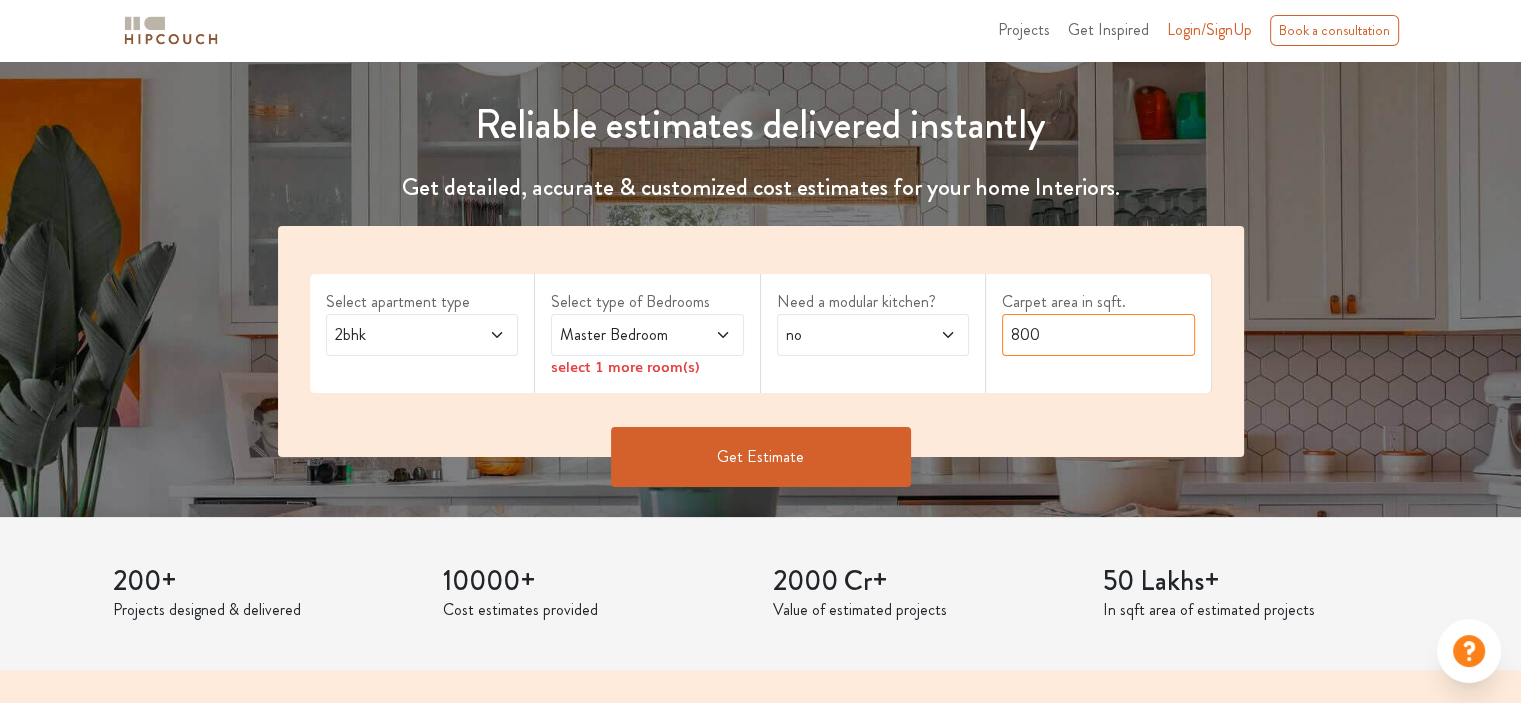 drag, startPoint x: 1046, startPoint y: 339, endPoint x: 973, endPoint y: 339, distance: 73 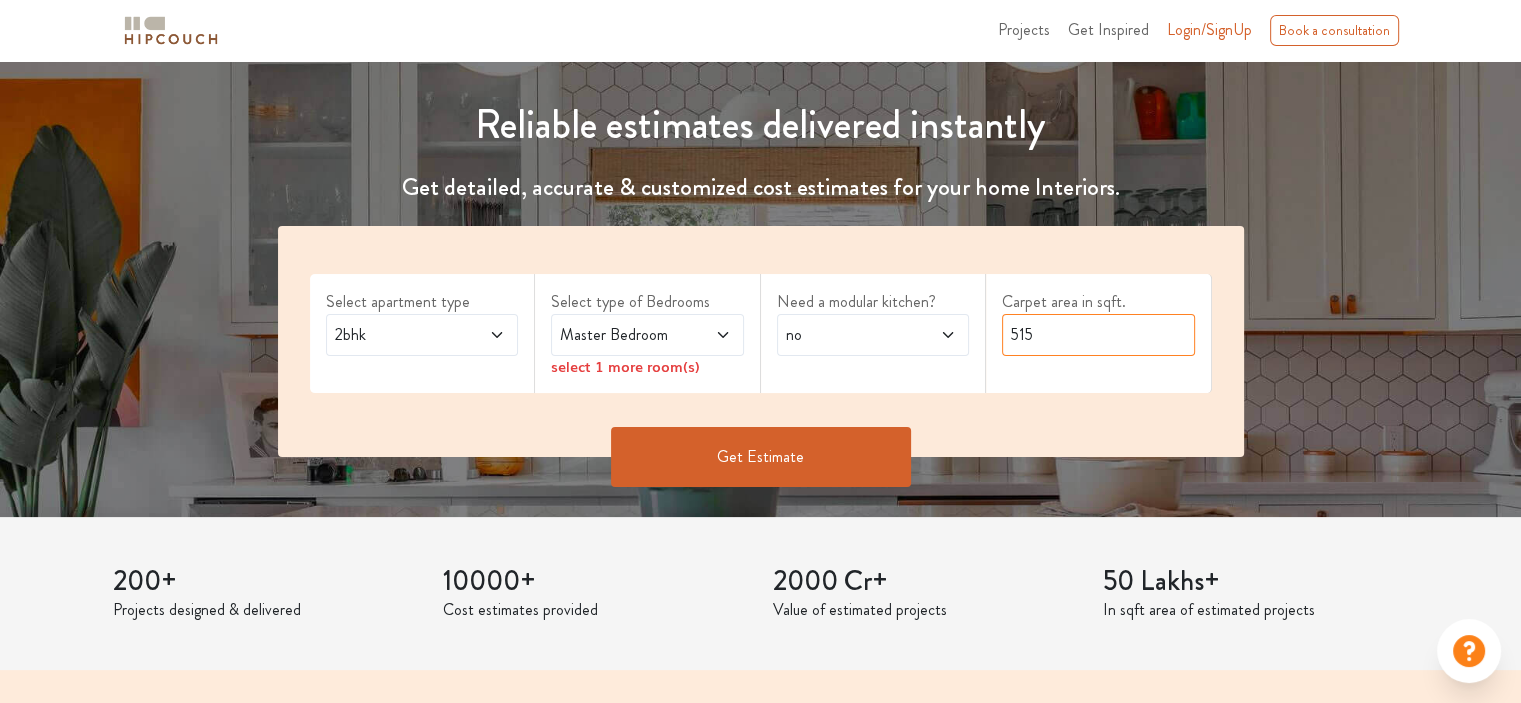 type on "515" 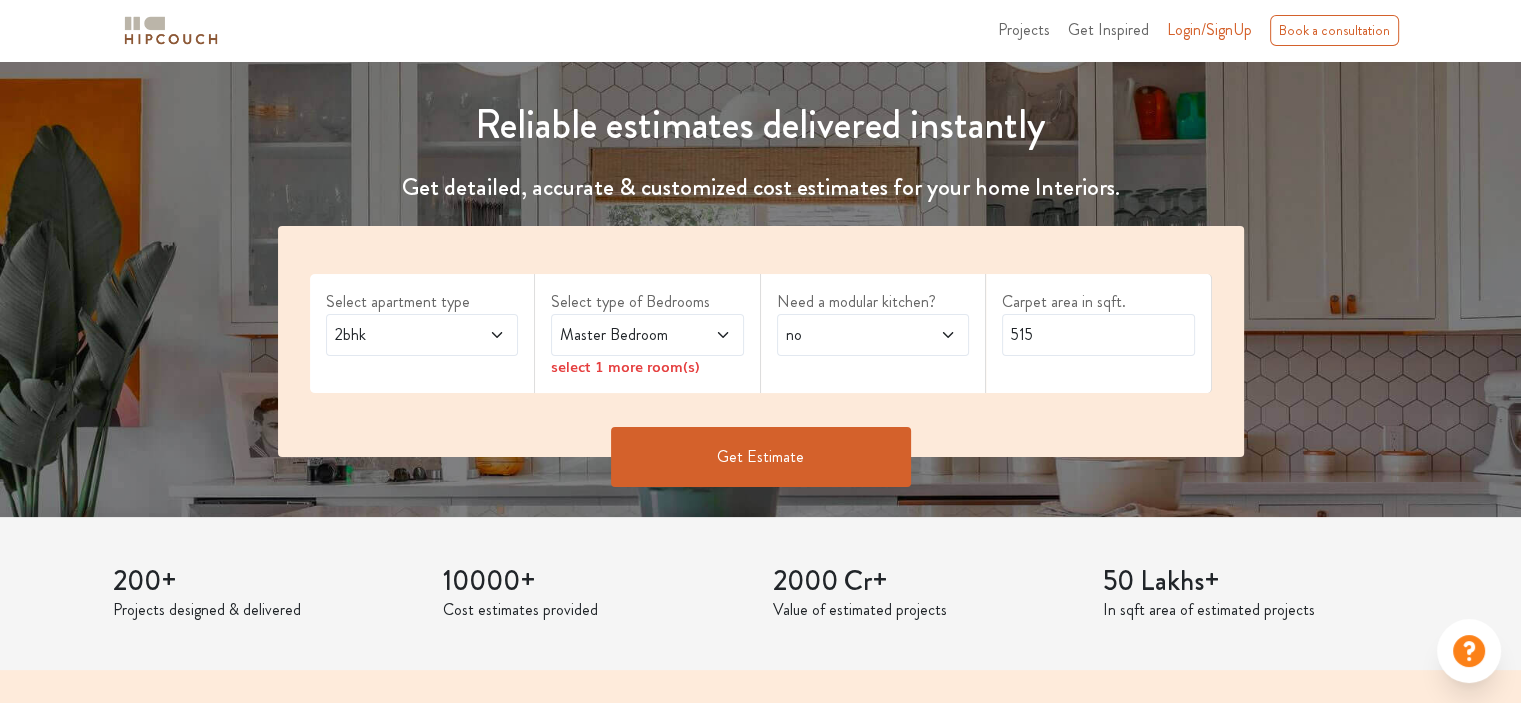 click on "Get Estimate" at bounding box center (761, 457) 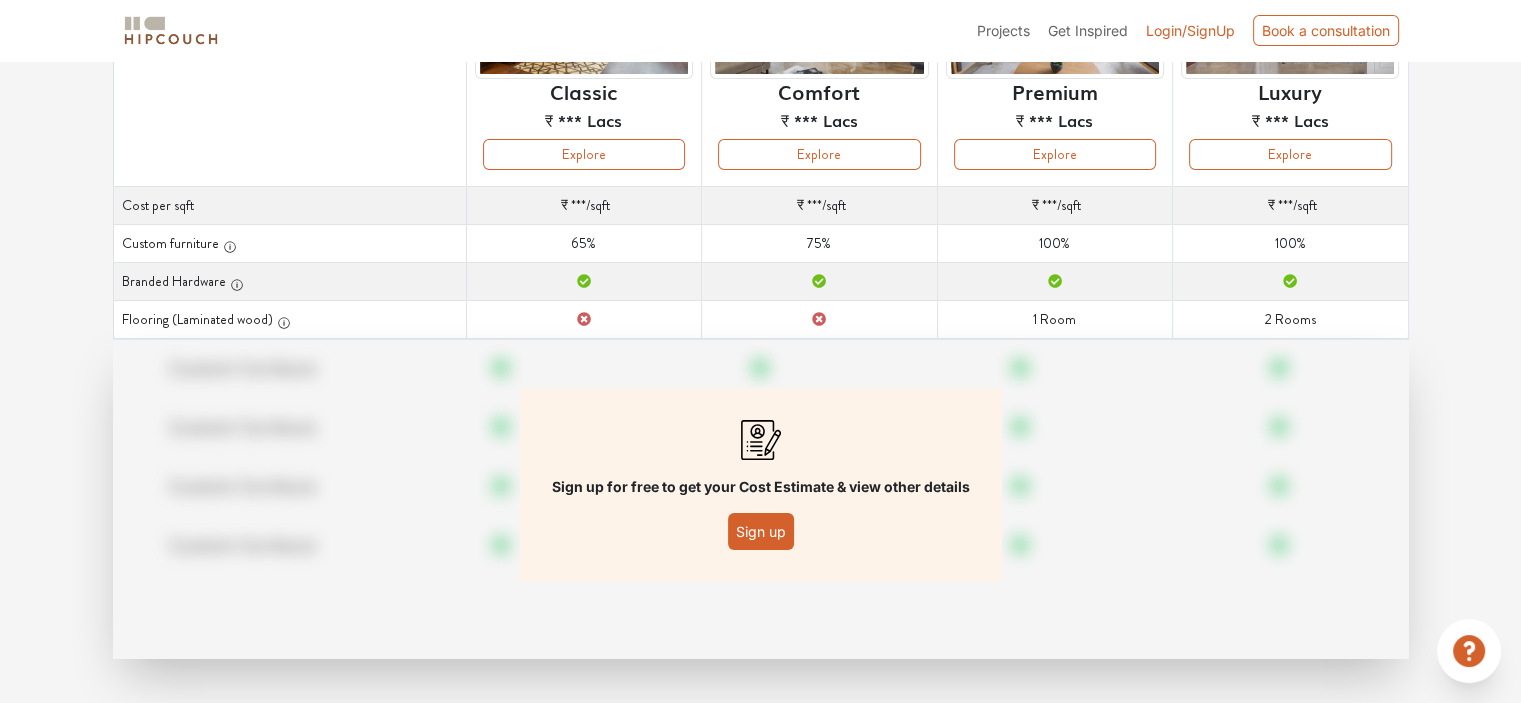 scroll, scrollTop: 280, scrollLeft: 0, axis: vertical 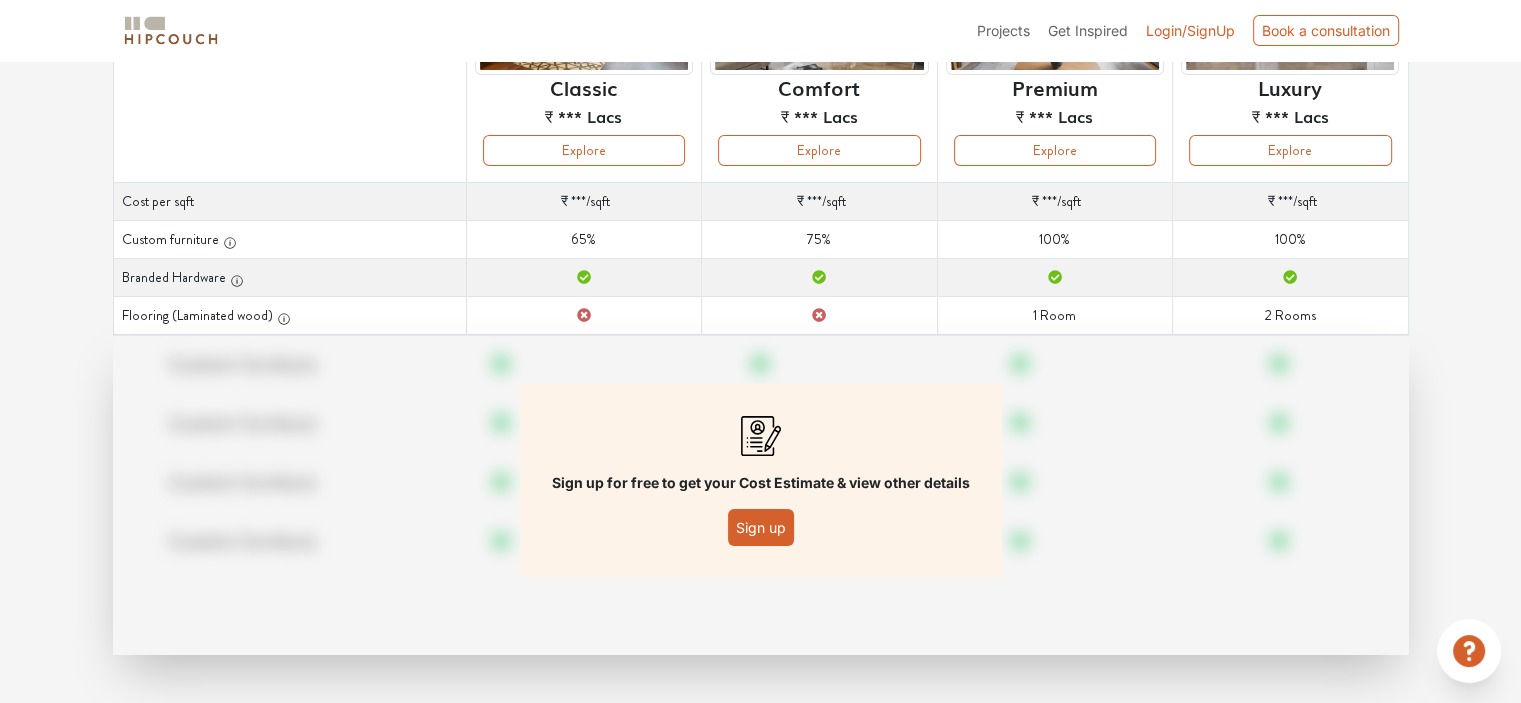 click on "Sign up" at bounding box center (761, 527) 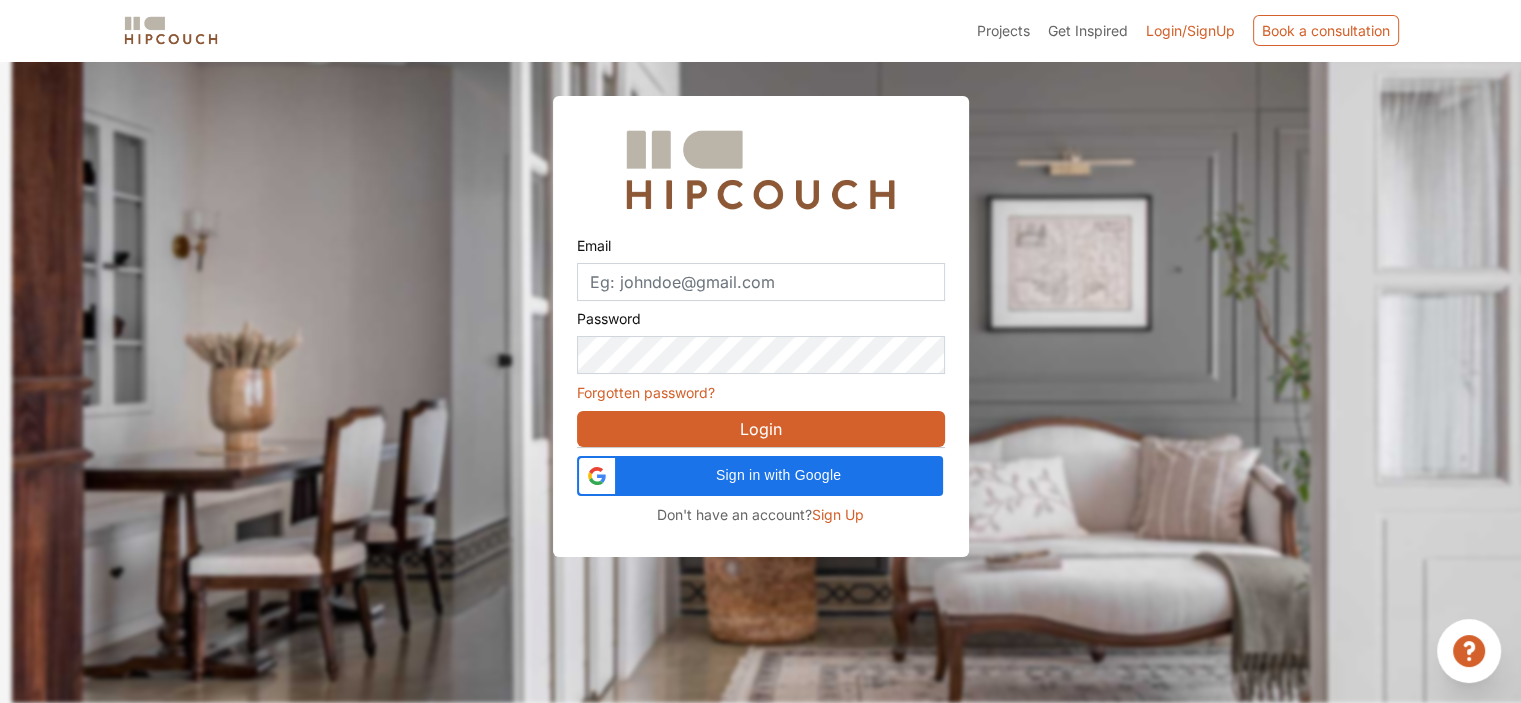 scroll, scrollTop: 60, scrollLeft: 0, axis: vertical 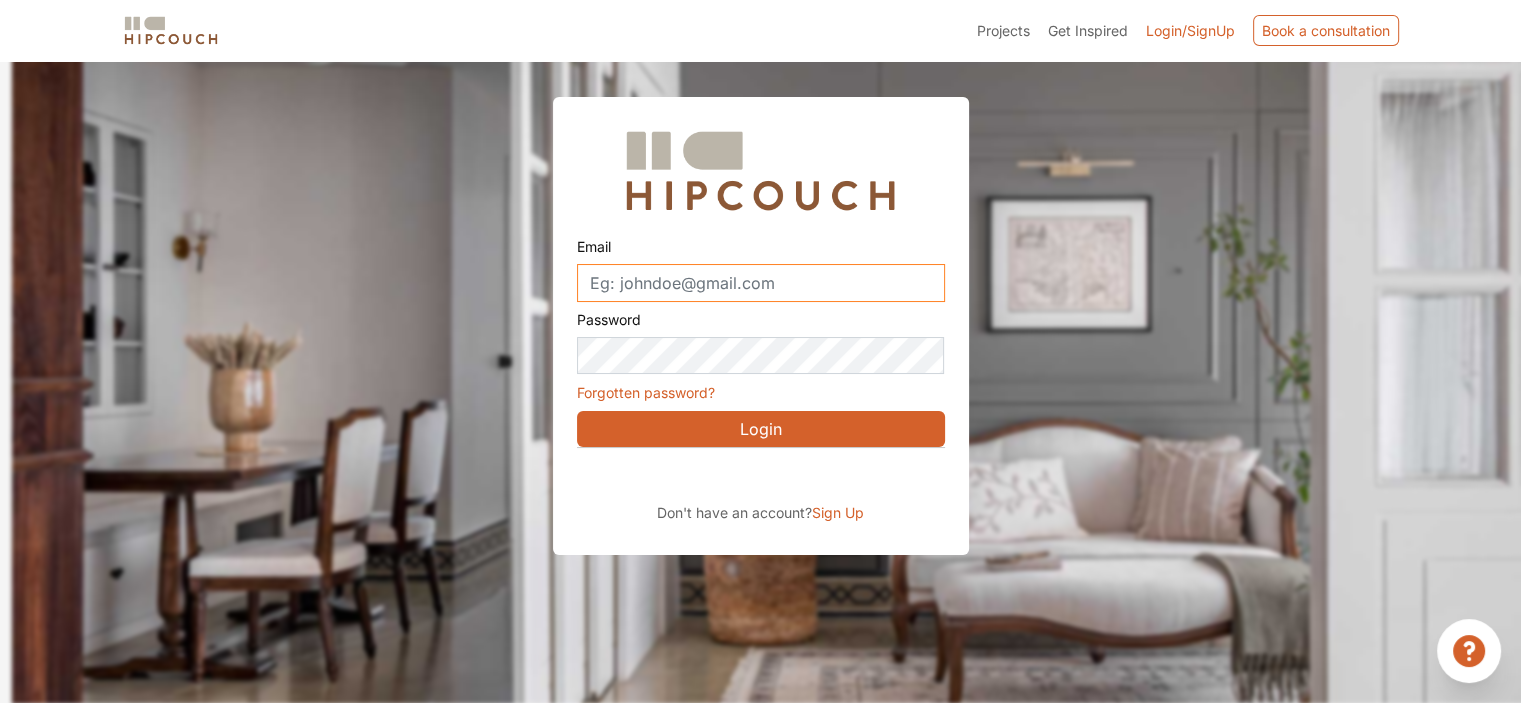 click on "Email" at bounding box center (761, 283) 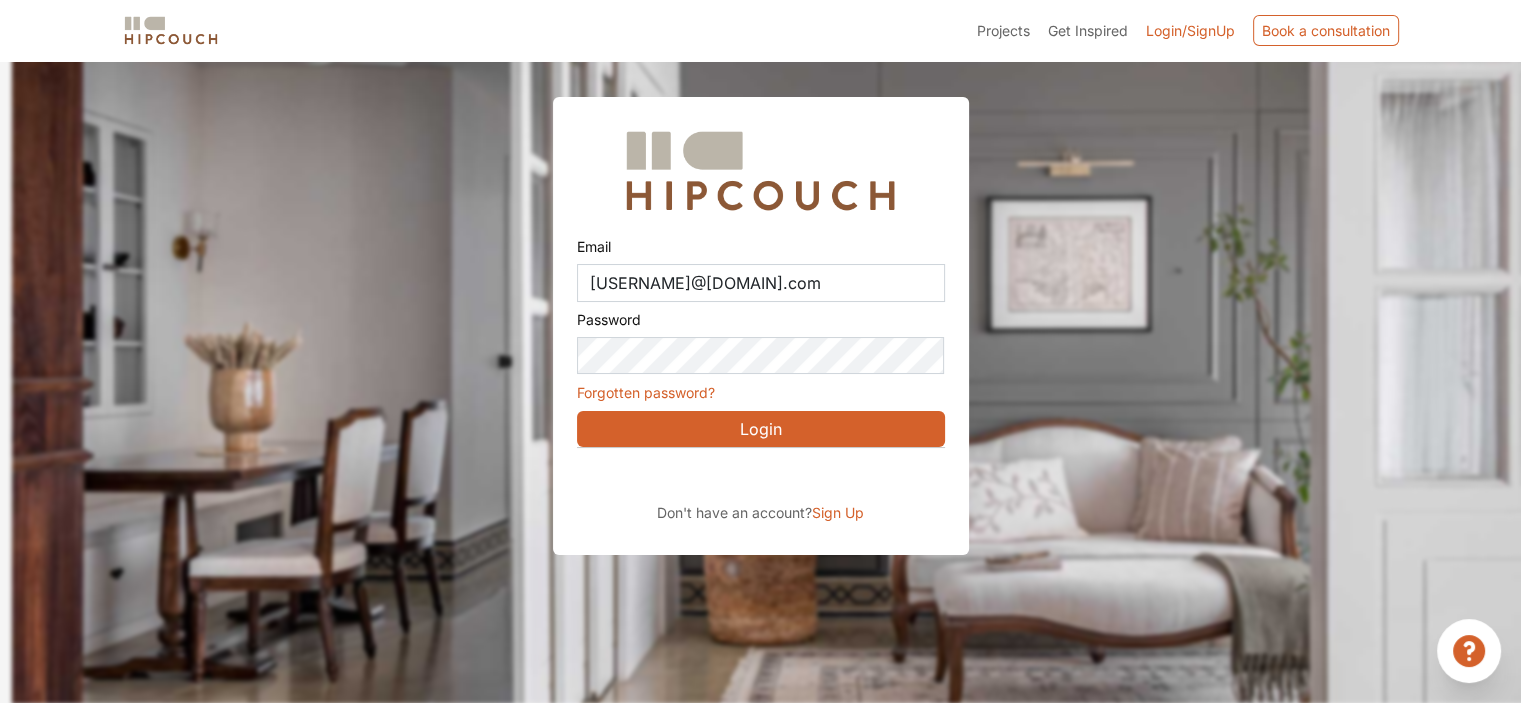click on "Login" at bounding box center [761, 429] 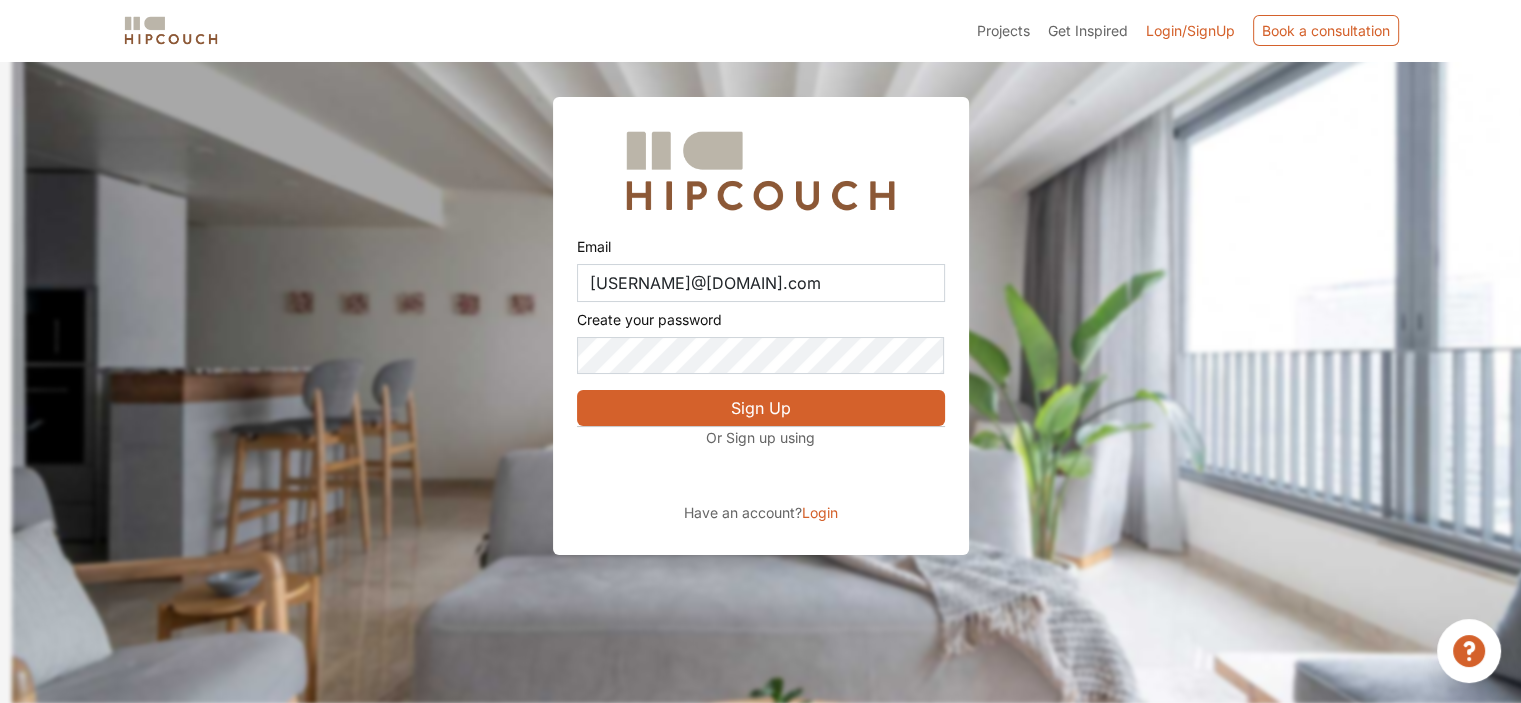 click on "Login" at bounding box center [820, 512] 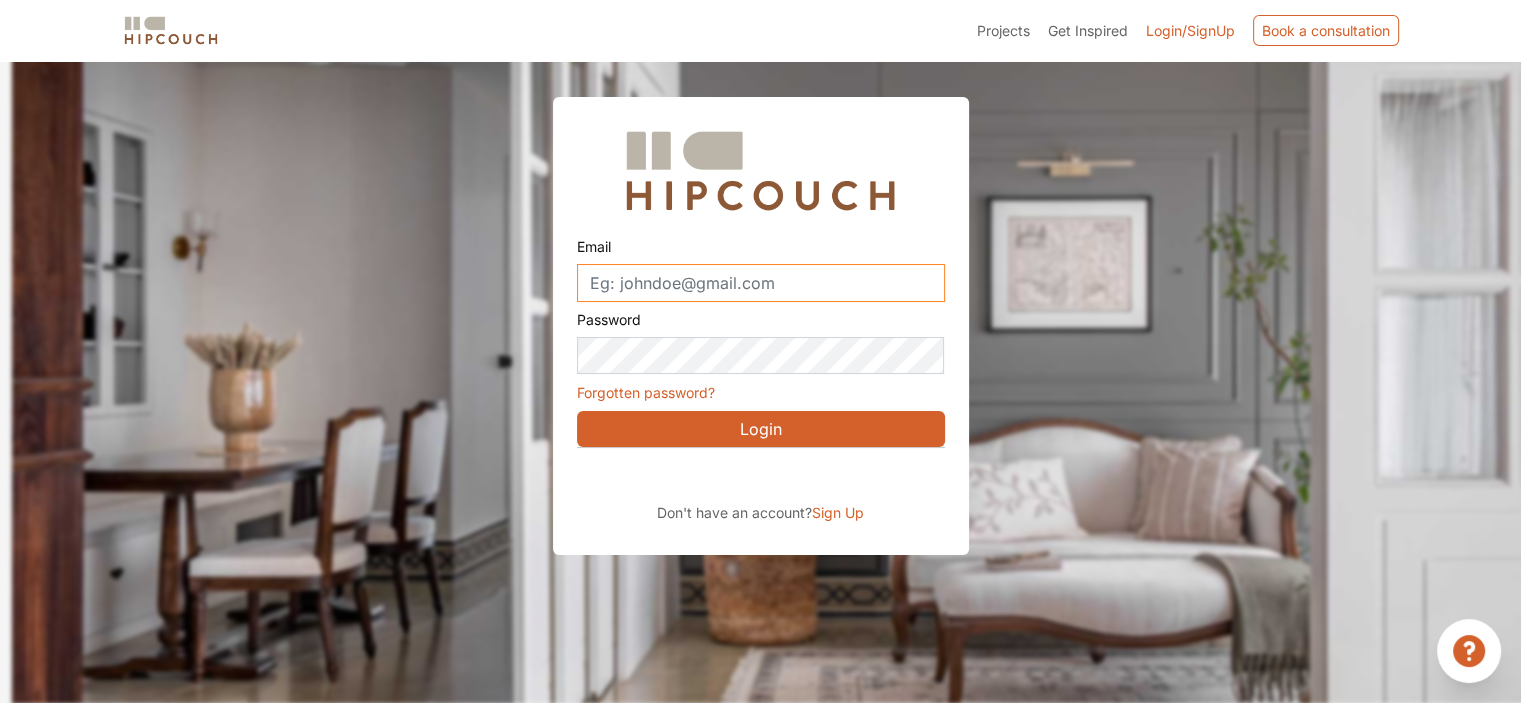 click on "Email" at bounding box center [761, 283] 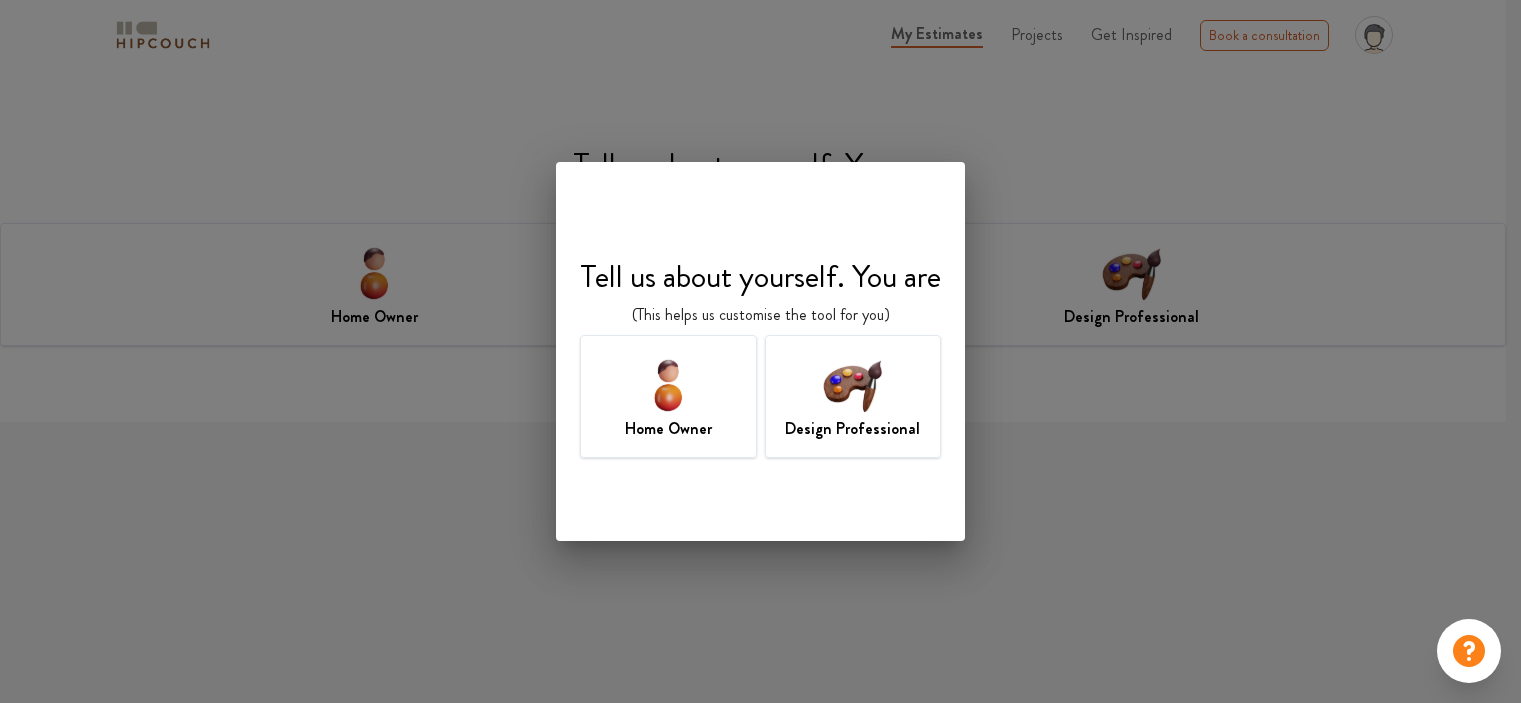 scroll, scrollTop: 0, scrollLeft: 0, axis: both 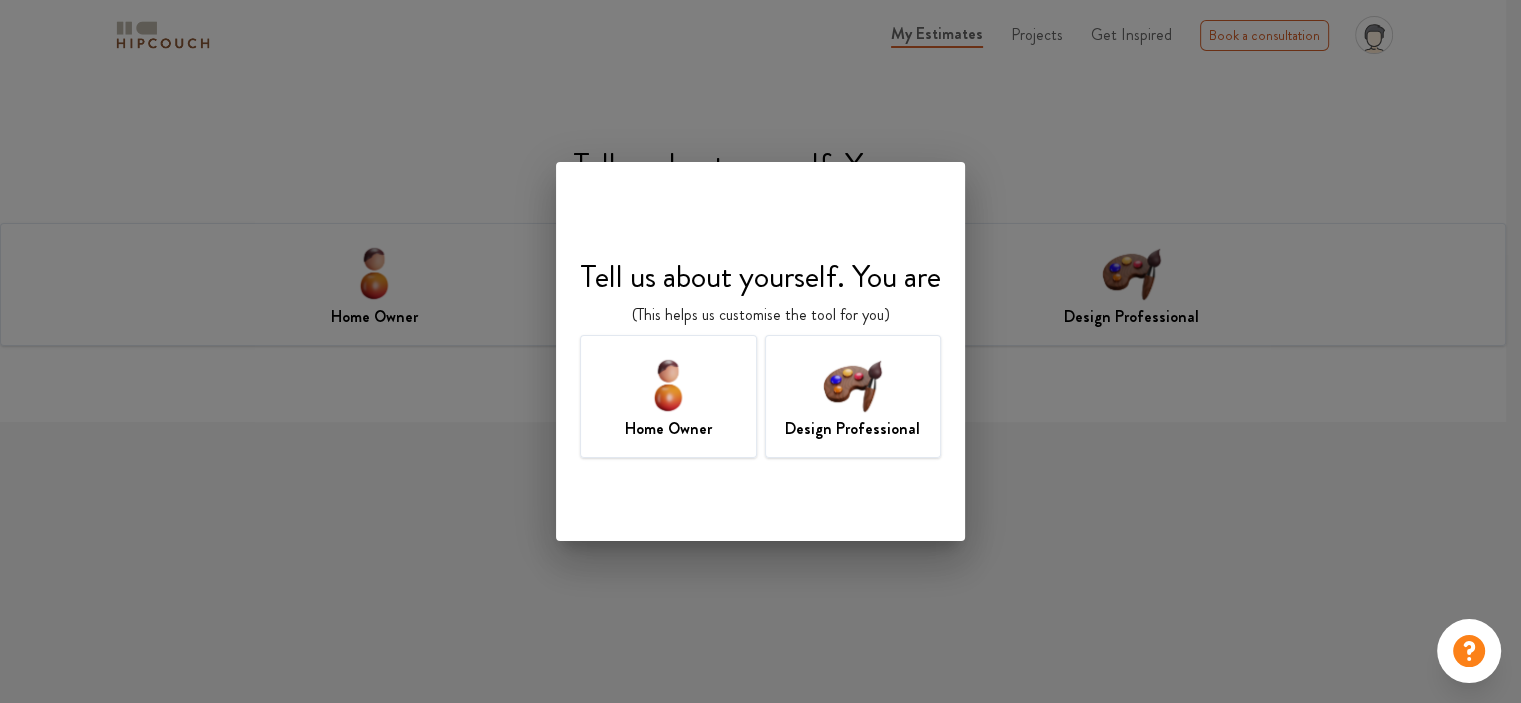 click on "Home Owner" at bounding box center [668, 396] 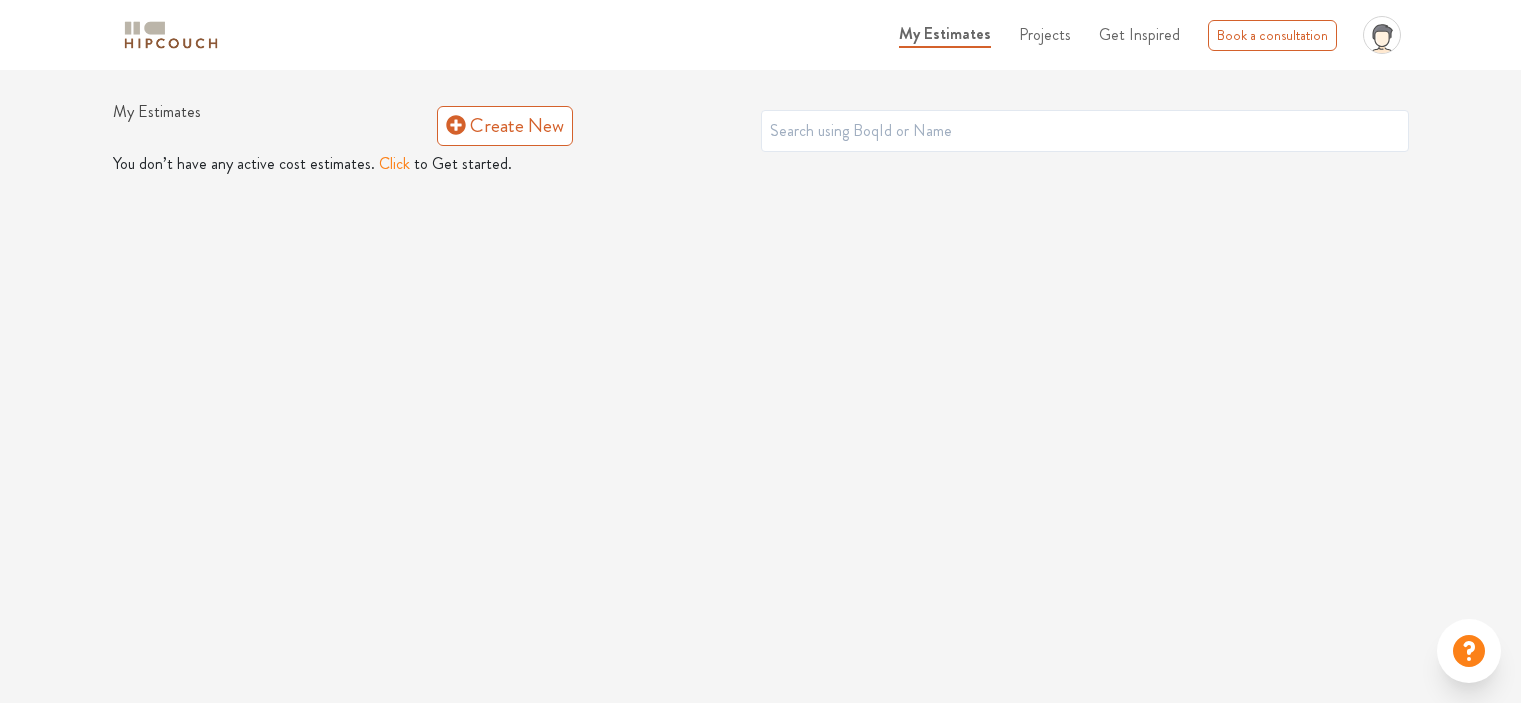 scroll, scrollTop: 0, scrollLeft: 0, axis: both 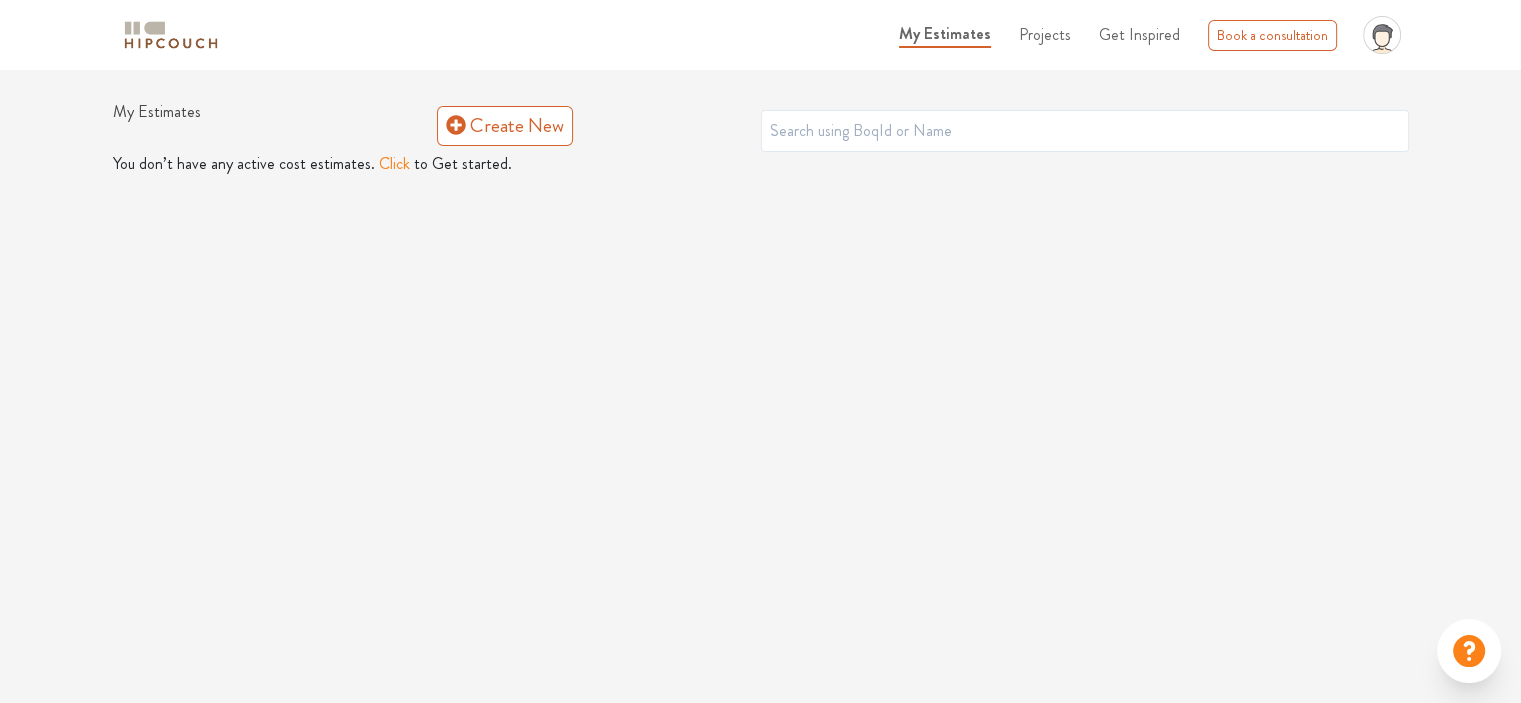 click on "My Estimates" at bounding box center (945, 33) 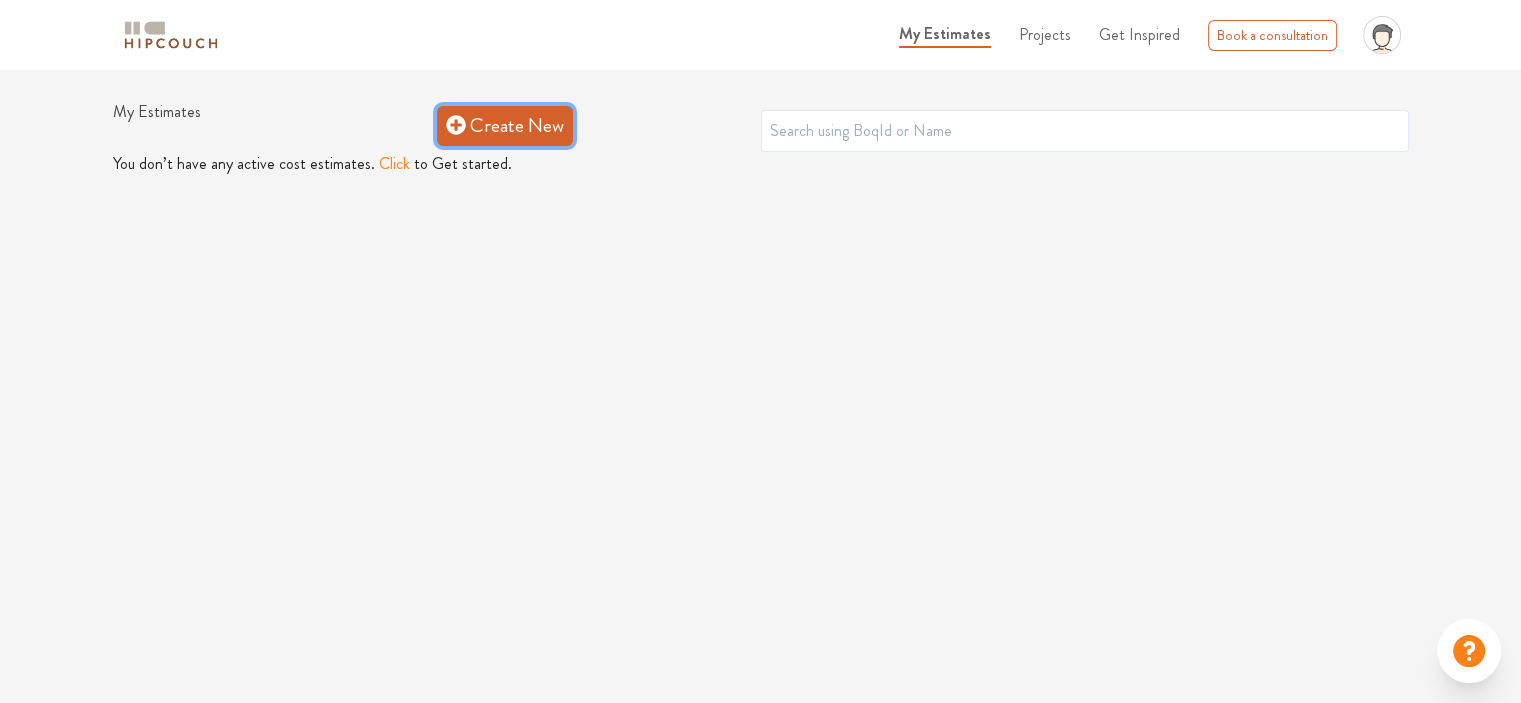 click on "Create New" at bounding box center [505, 126] 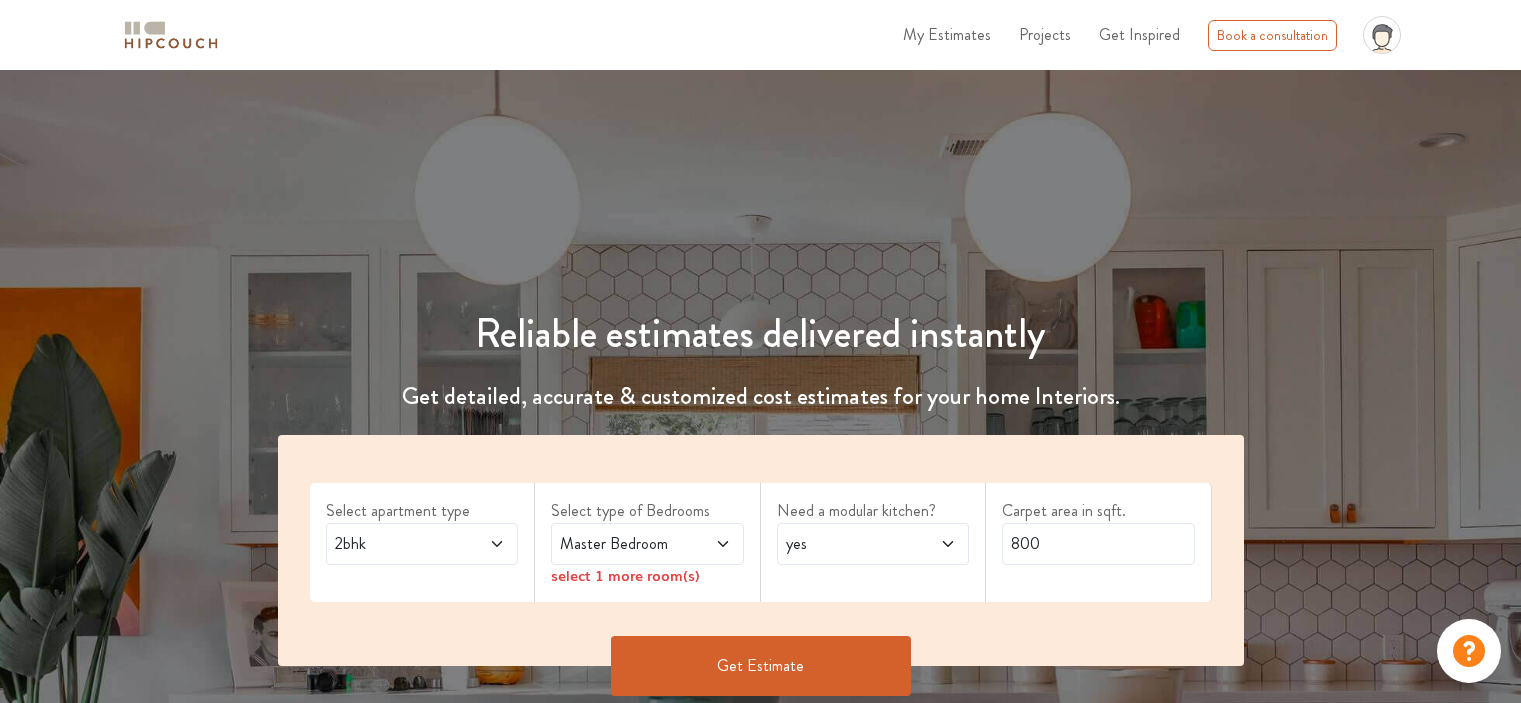 scroll, scrollTop: 0, scrollLeft: 0, axis: both 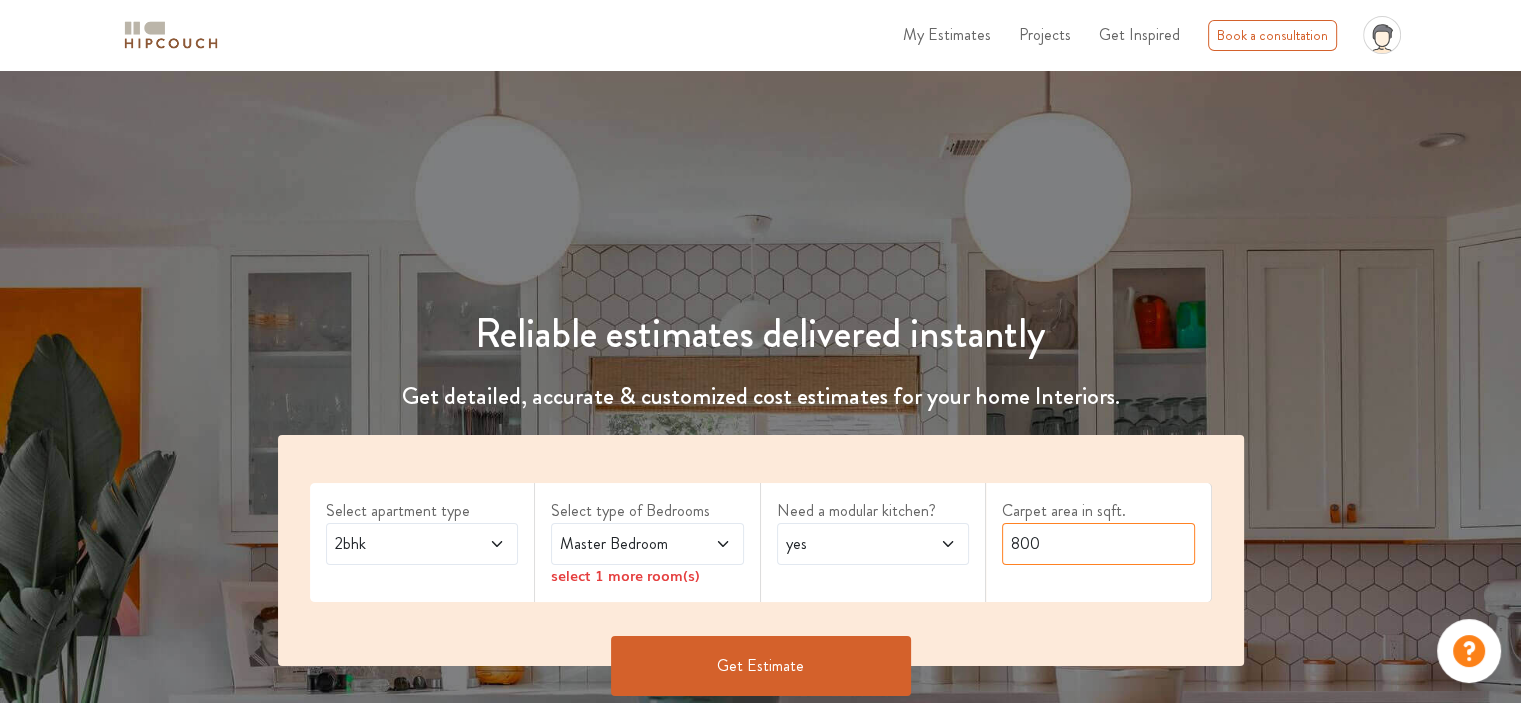 click on "800" at bounding box center (1098, 544) 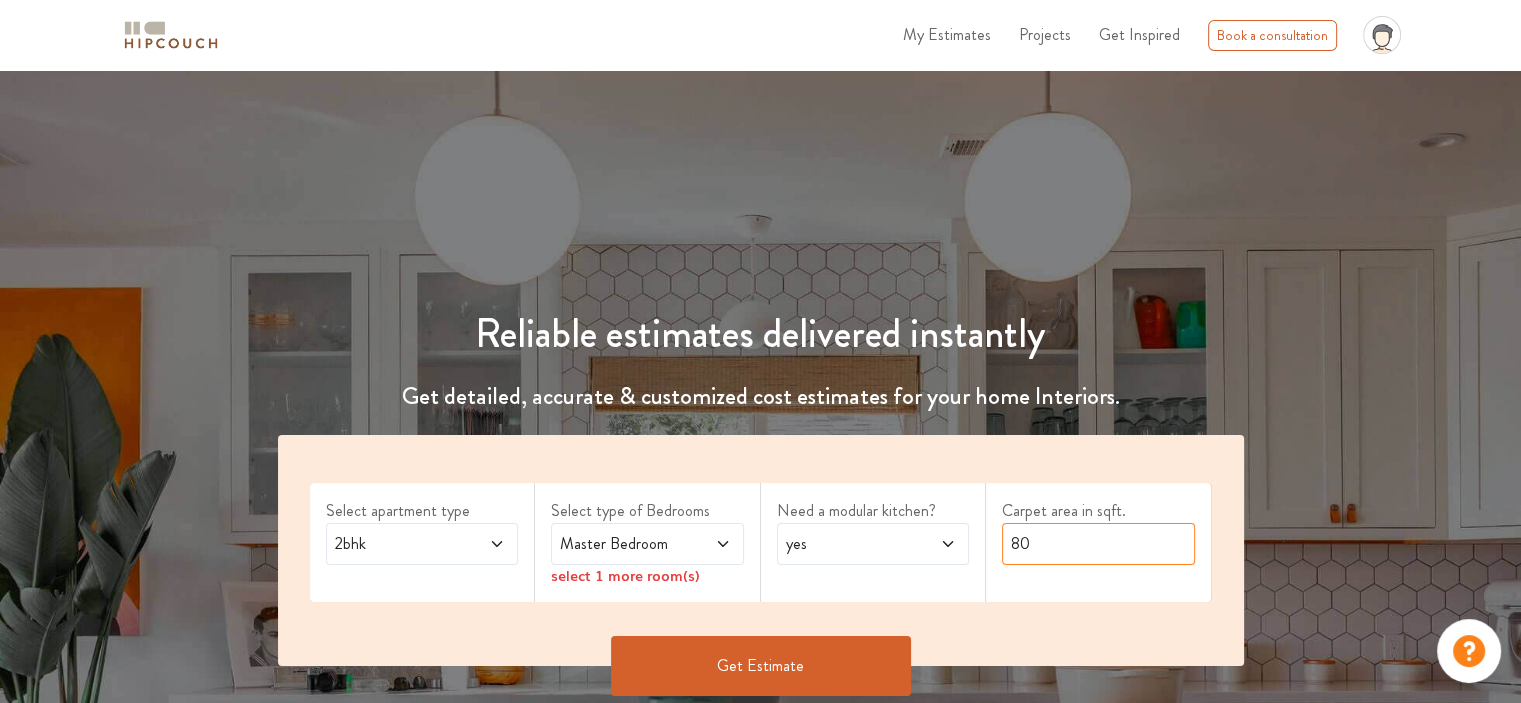 type on "8" 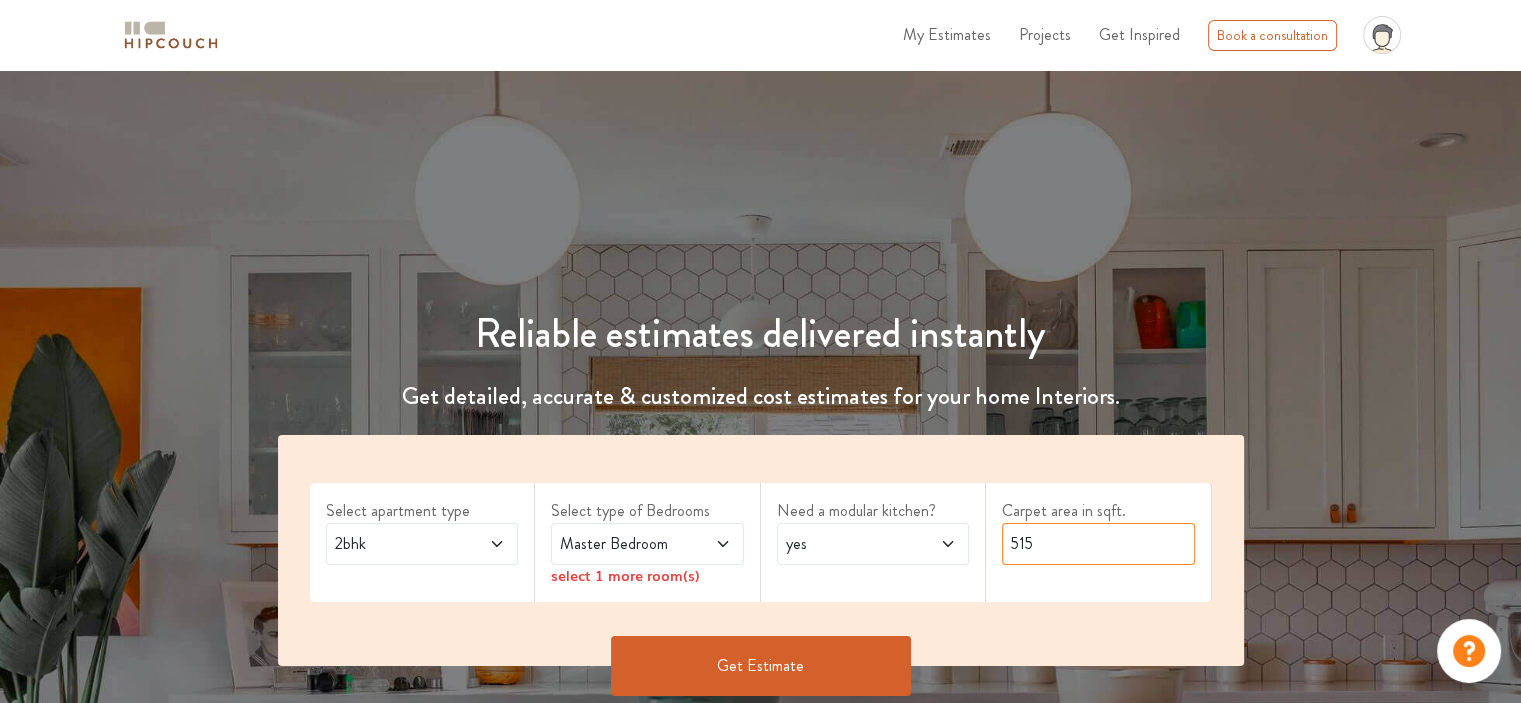 type on "515" 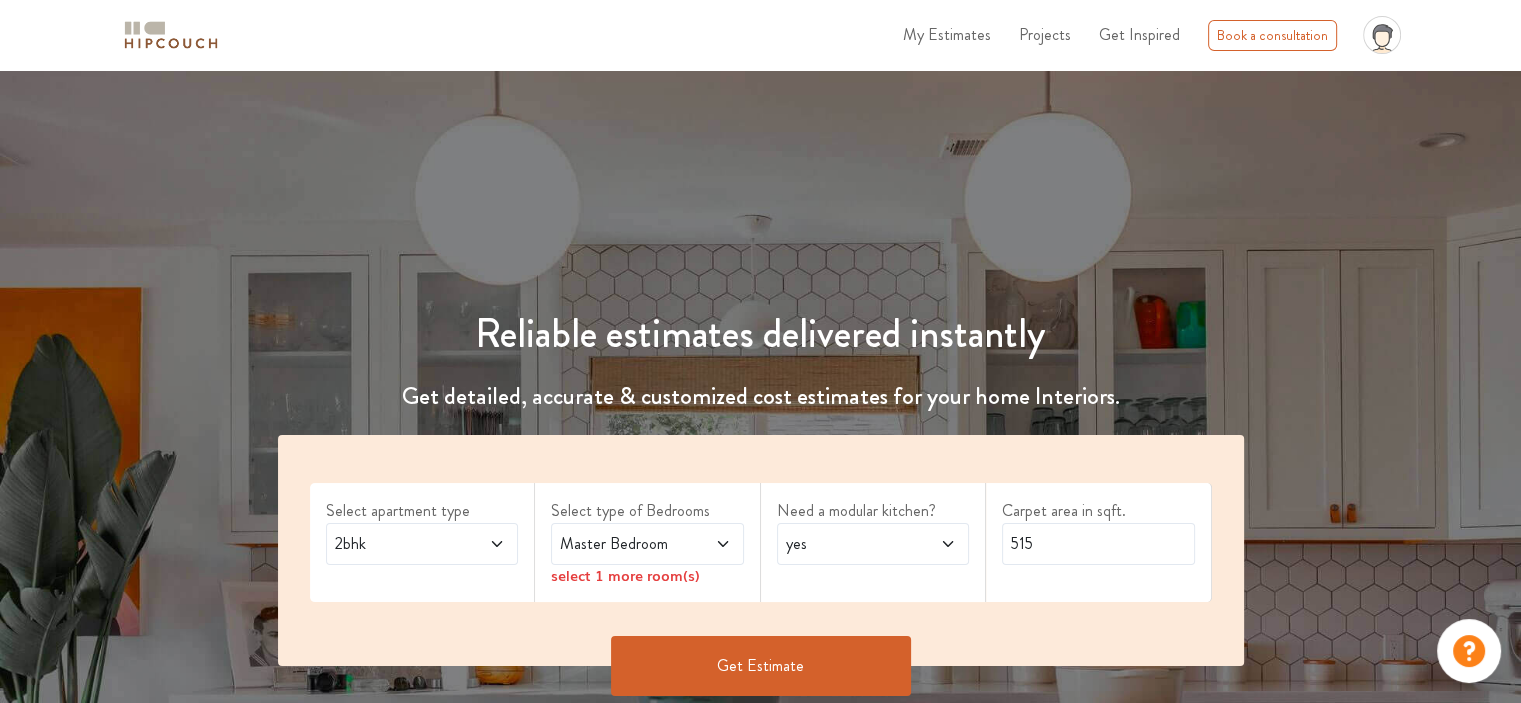 click on "Get Estimate" at bounding box center (761, 666) 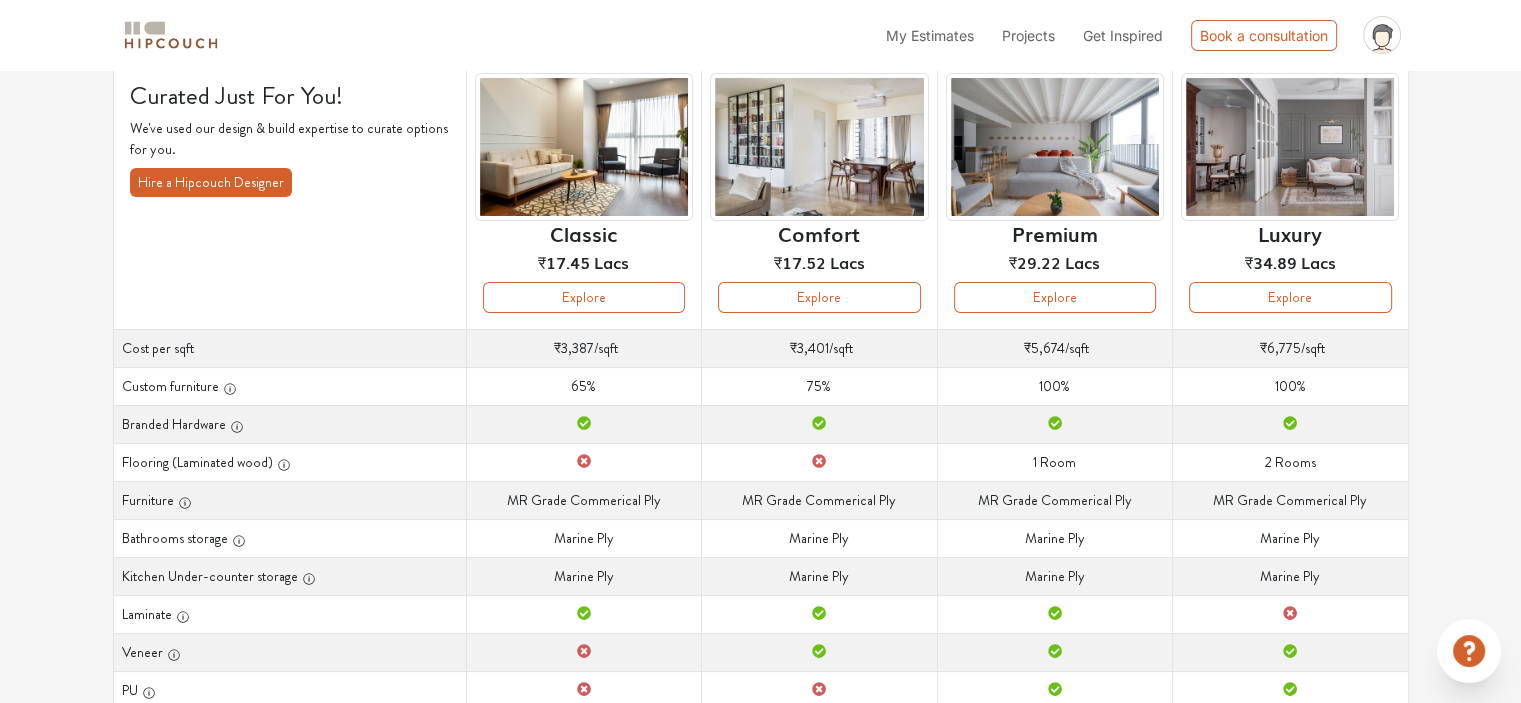scroll, scrollTop: 0, scrollLeft: 0, axis: both 